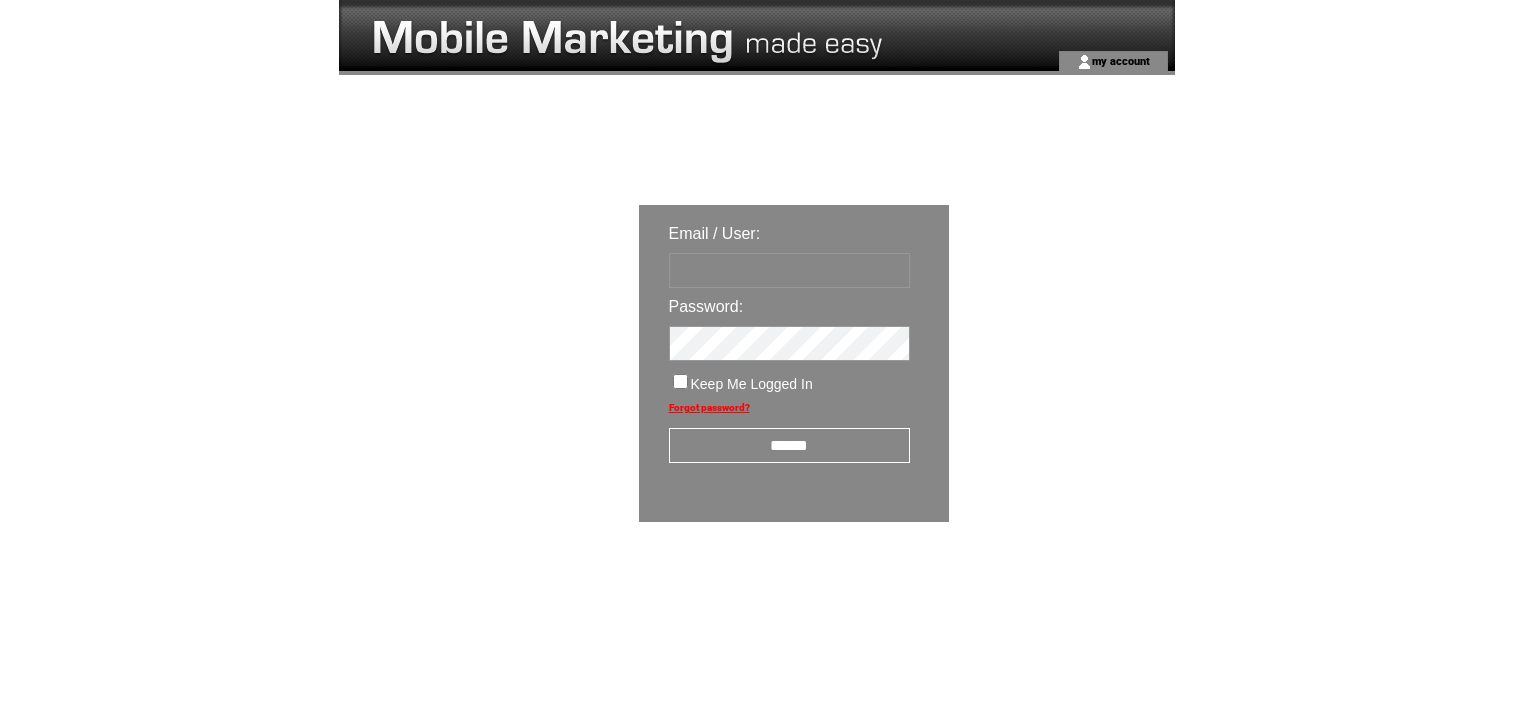 scroll, scrollTop: 0, scrollLeft: 0, axis: both 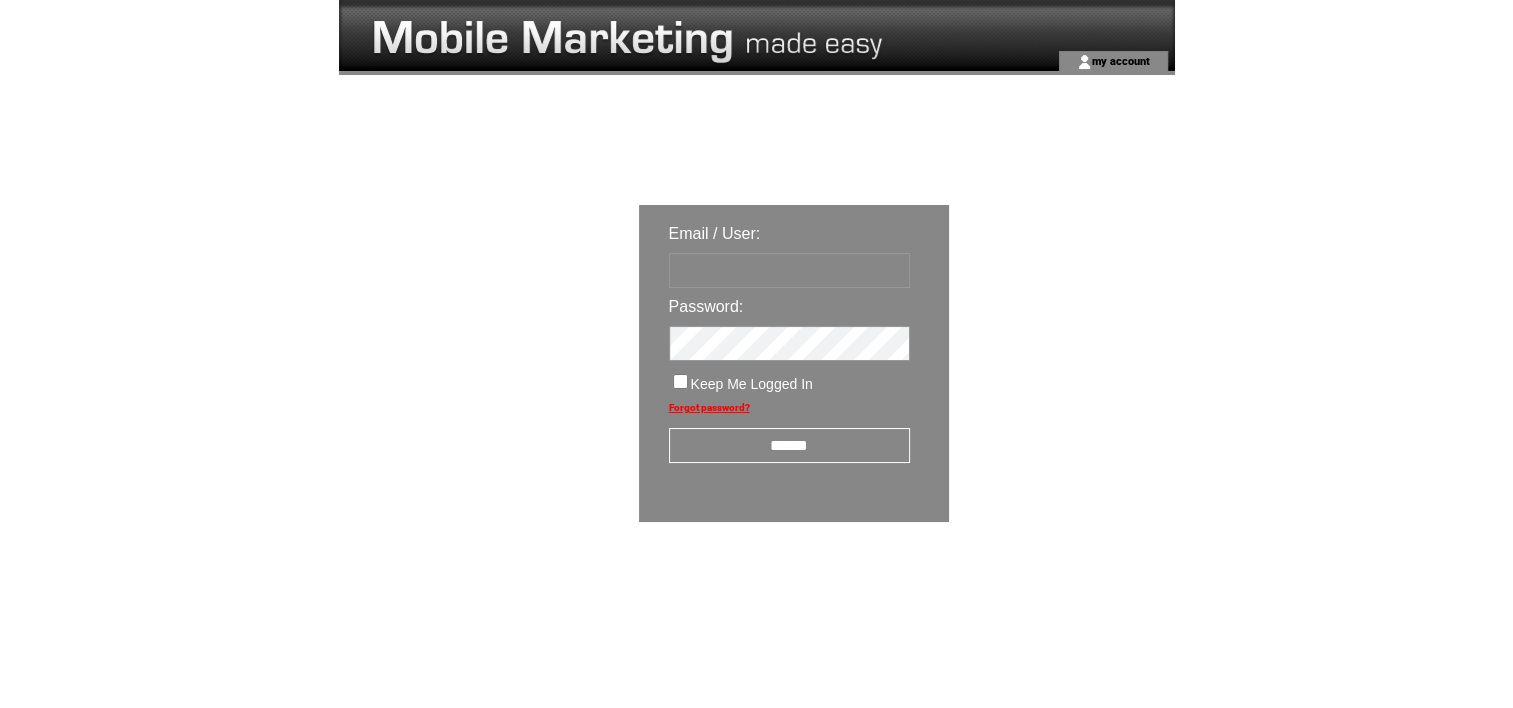 type on "**********" 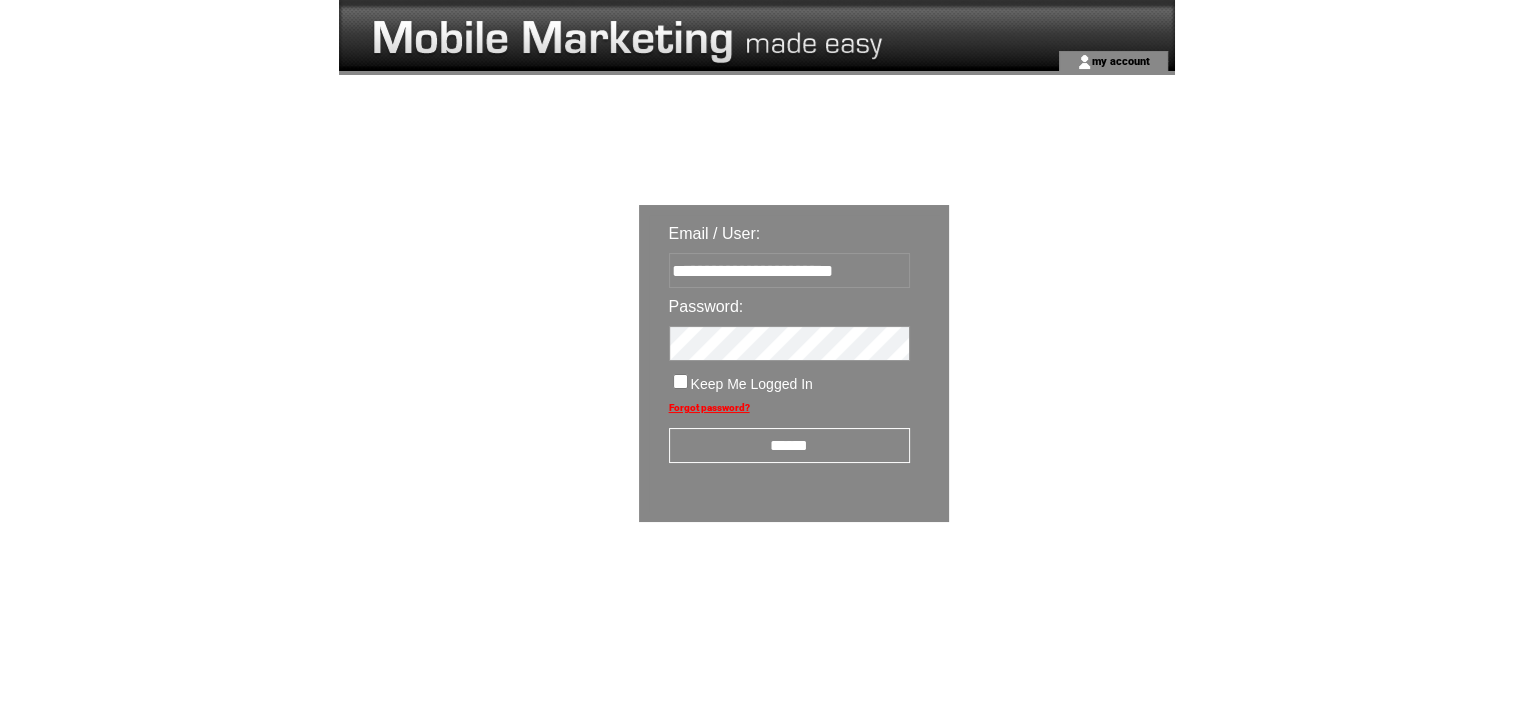 click on "******" at bounding box center [789, 445] 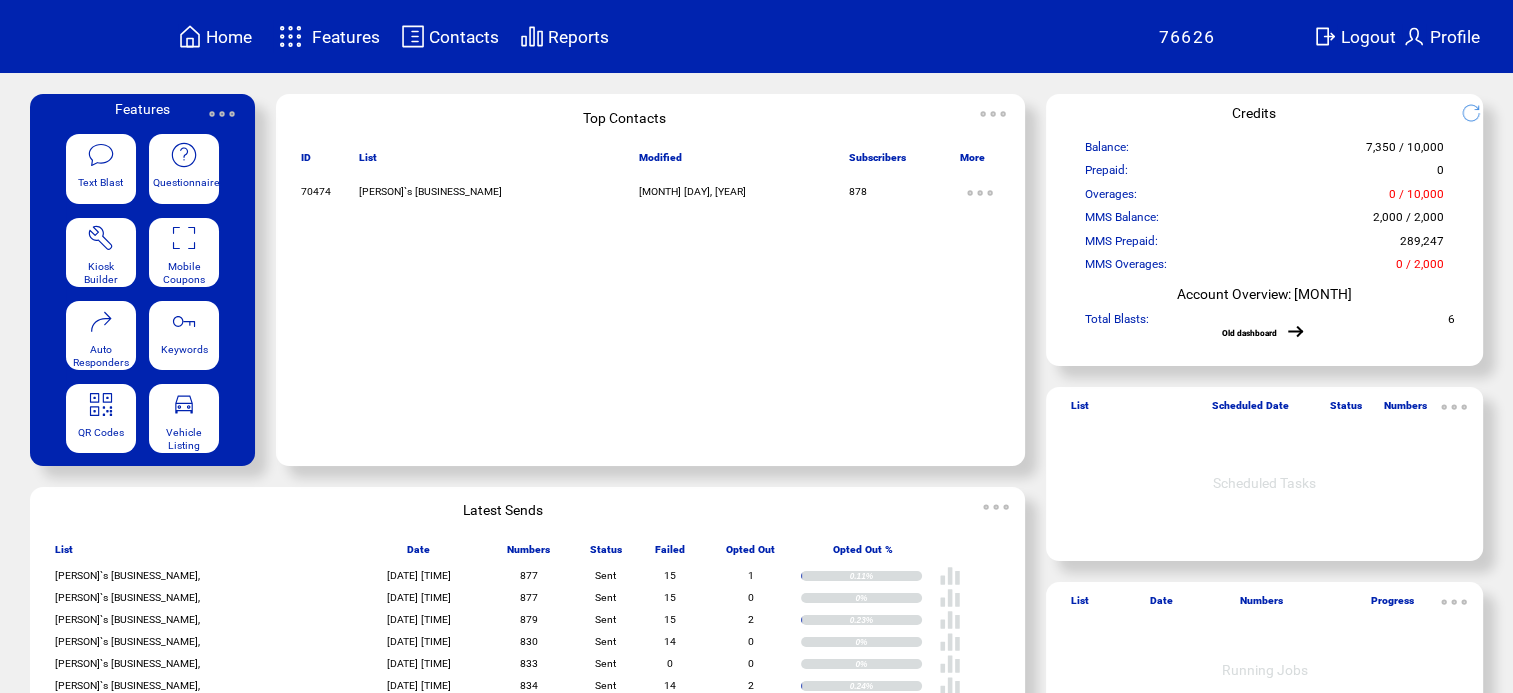 scroll, scrollTop: 0, scrollLeft: 0, axis: both 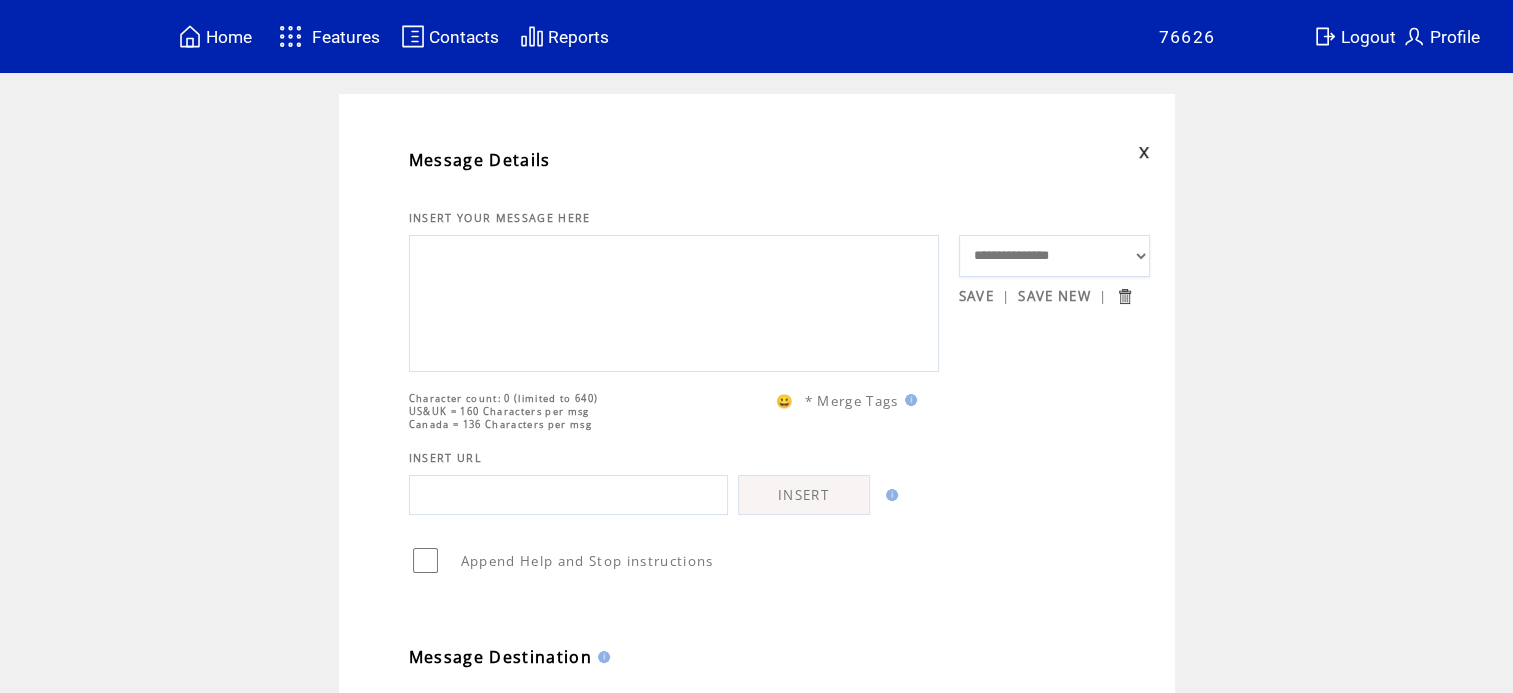 click at bounding box center [674, 301] 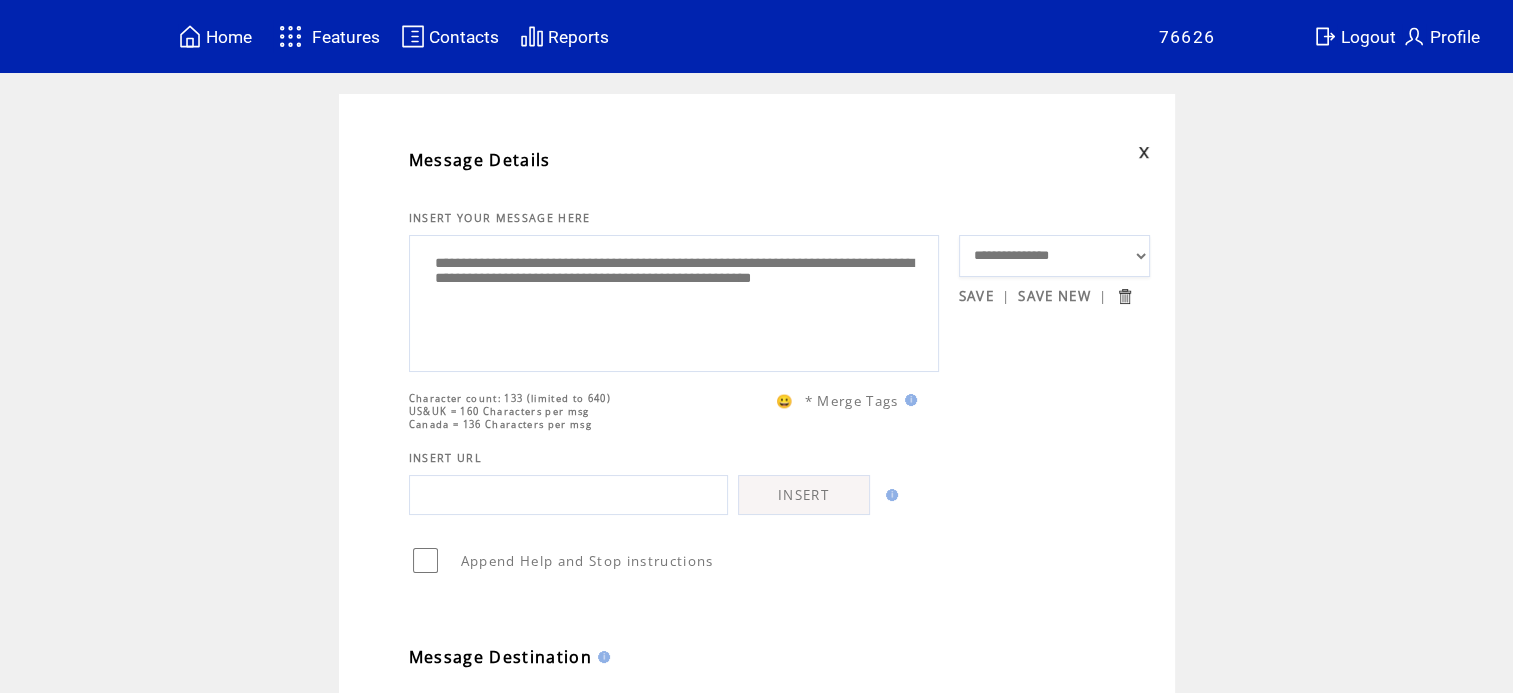 paste on "**********" 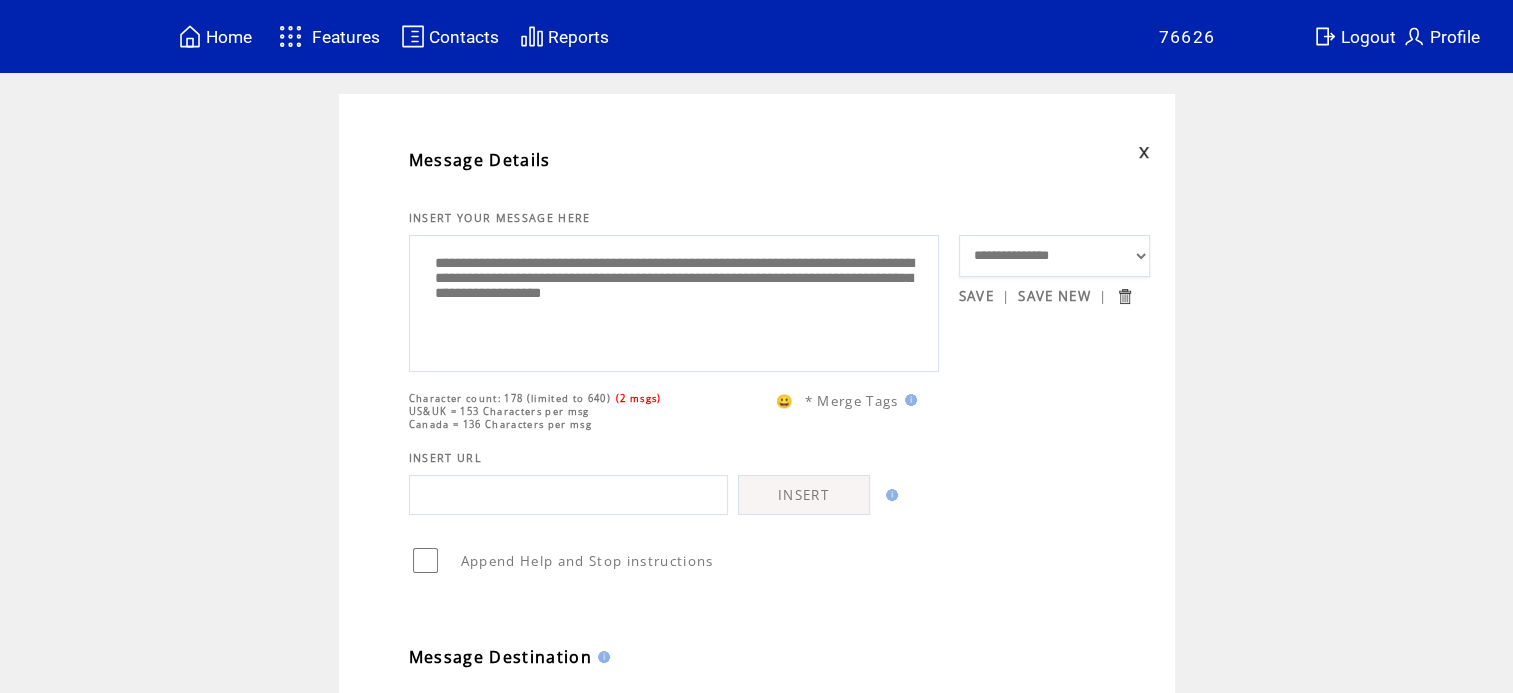 click on "**********" at bounding box center [674, 301] 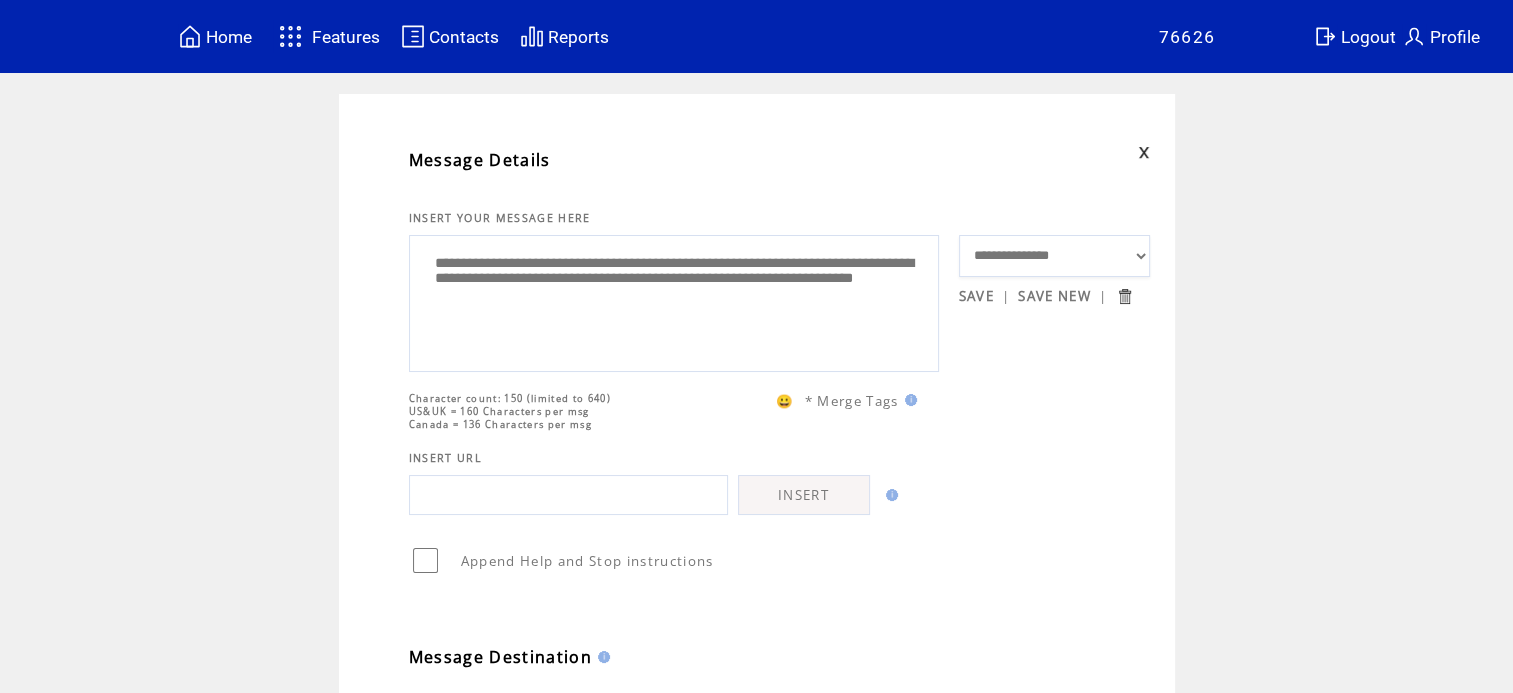 click on "**********" at bounding box center [674, 301] 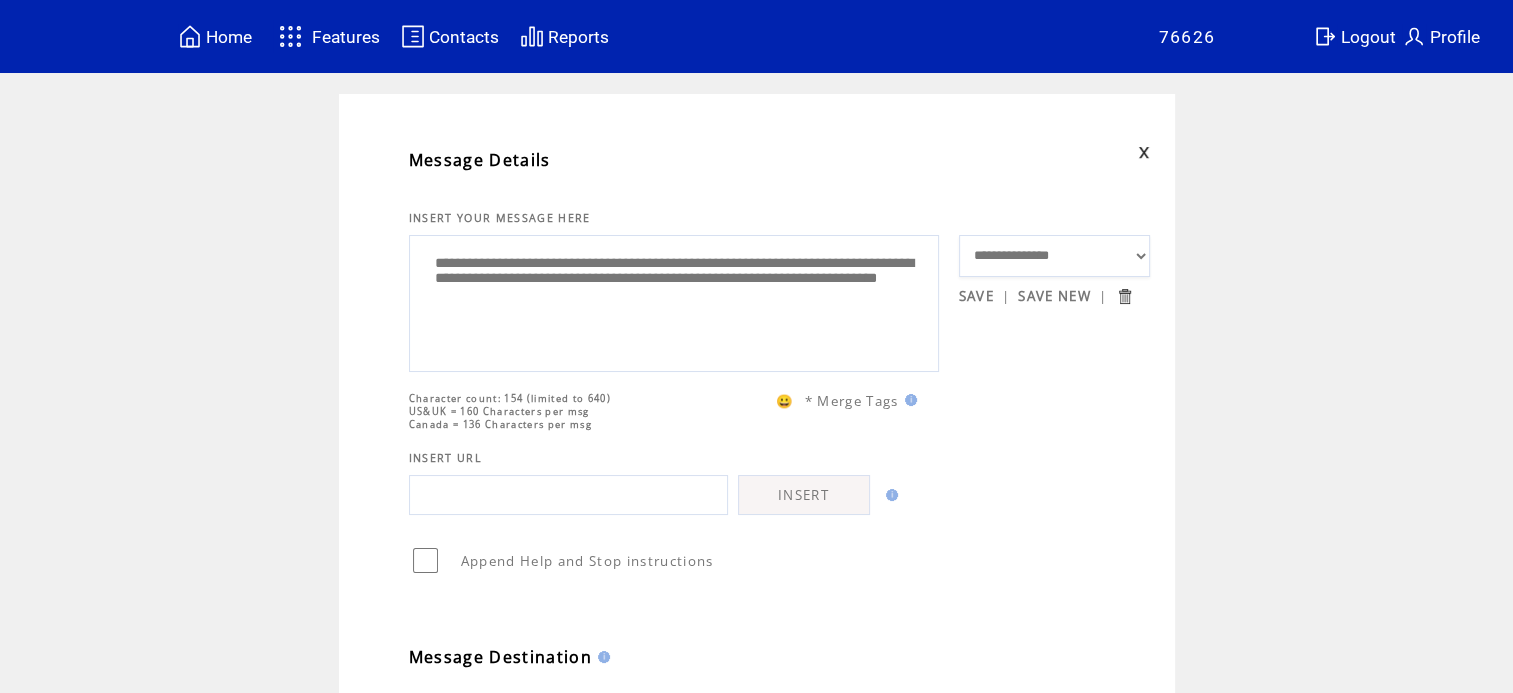 click on "**********" at bounding box center (674, 301) 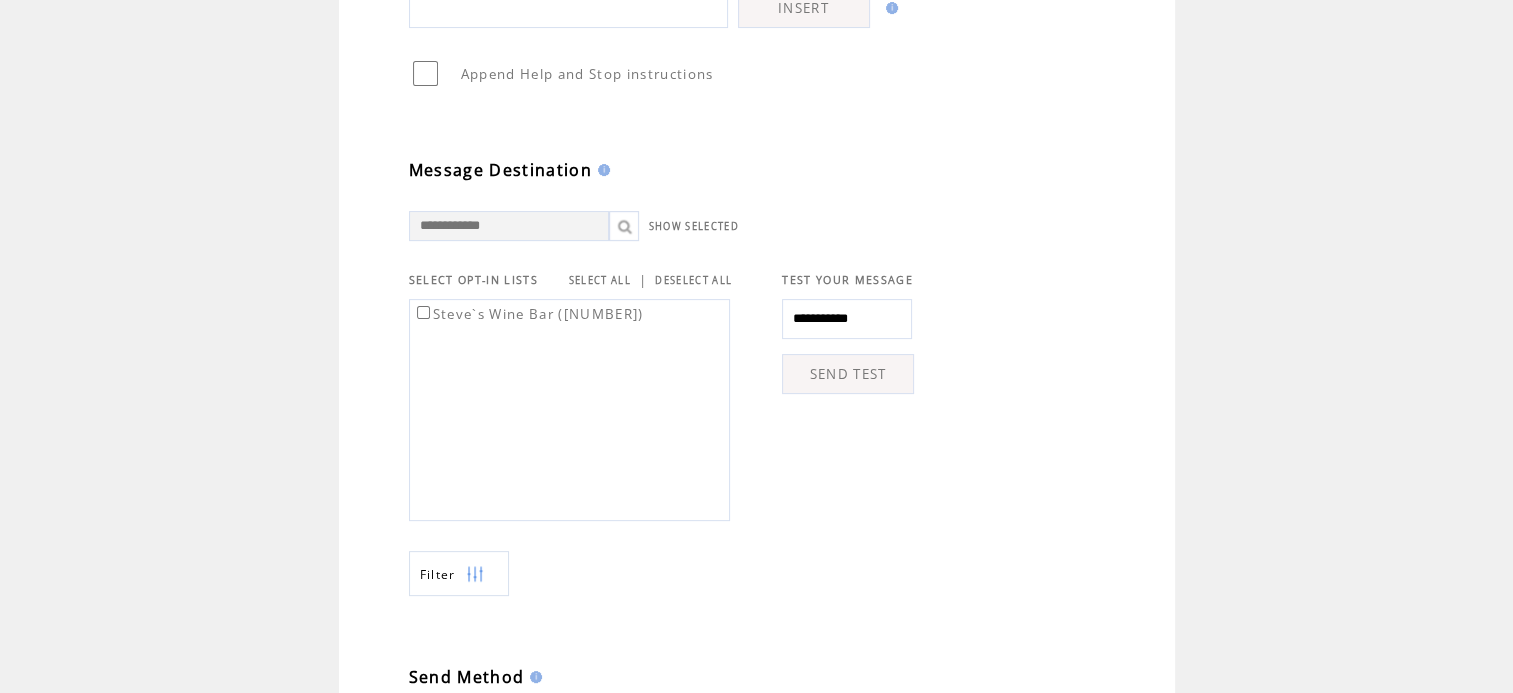 scroll, scrollTop: 500, scrollLeft: 0, axis: vertical 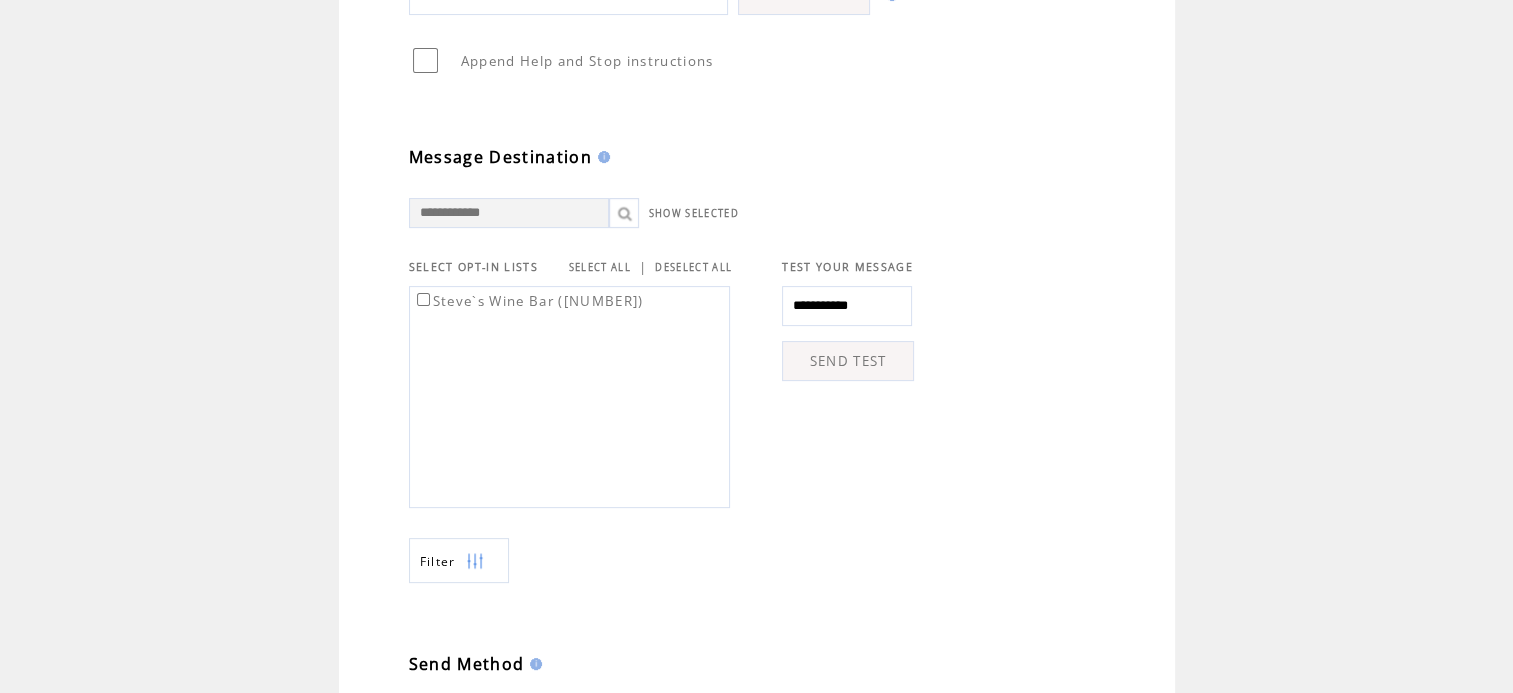 type on "**********" 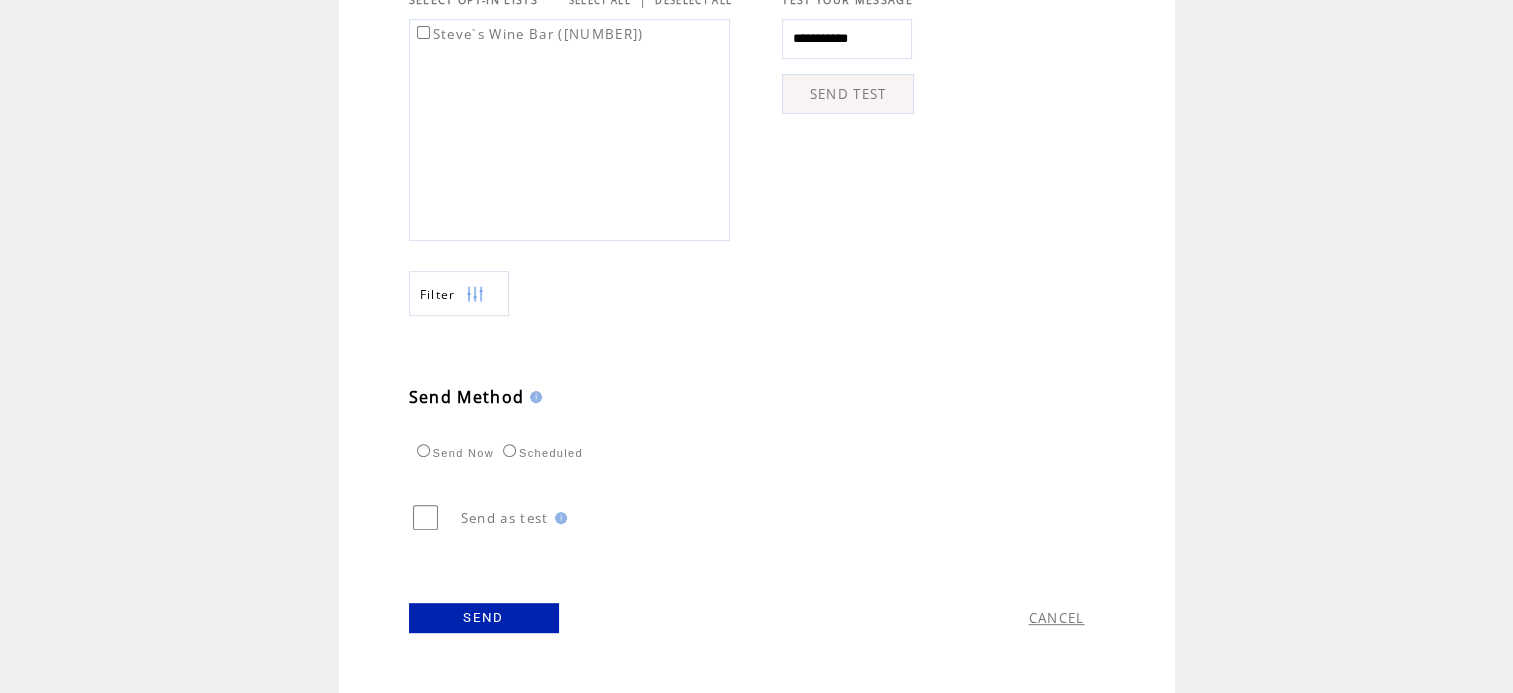 scroll, scrollTop: 793, scrollLeft: 0, axis: vertical 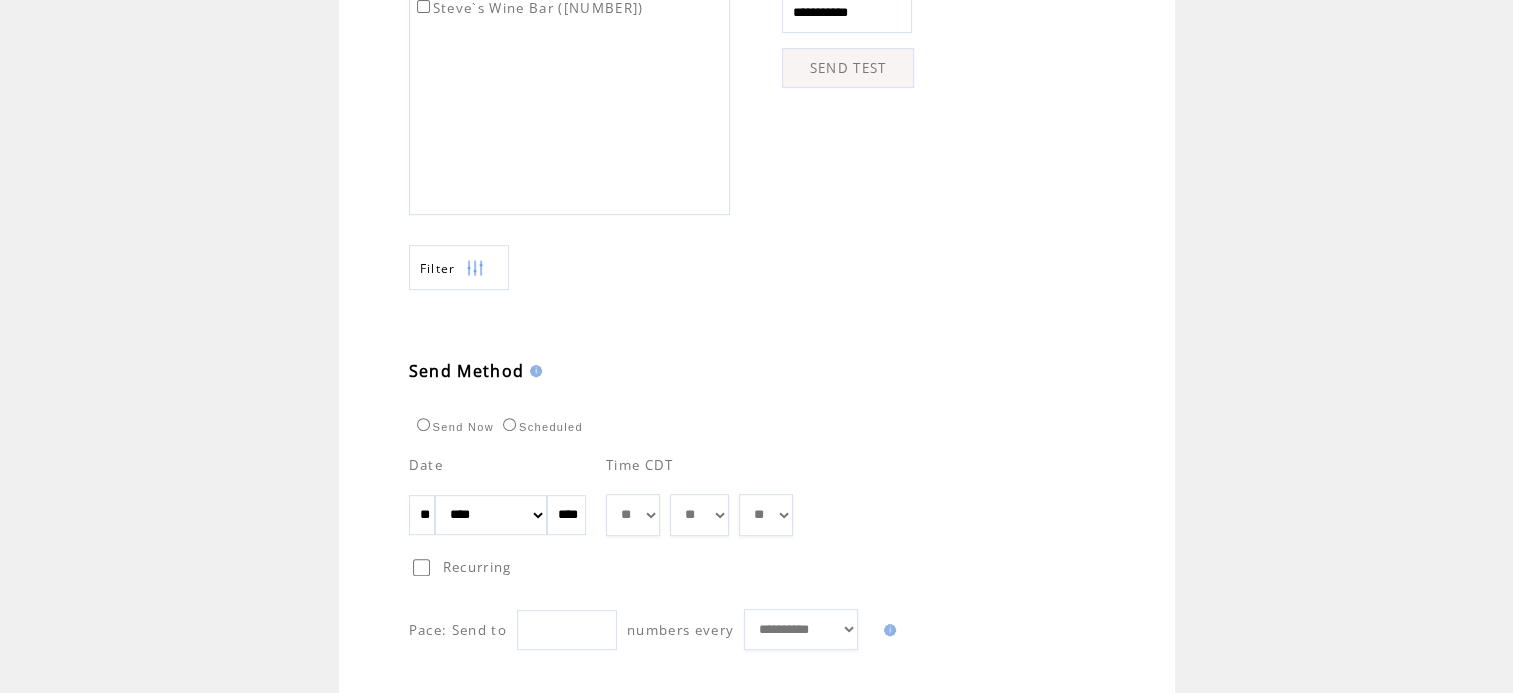 click on "** 	 ** 	 ** 	 ** 	 ** 	 ** 	 ** 	 ** 	 ** 	 ** 	 ** 	 ** 	 **" at bounding box center [633, 515] 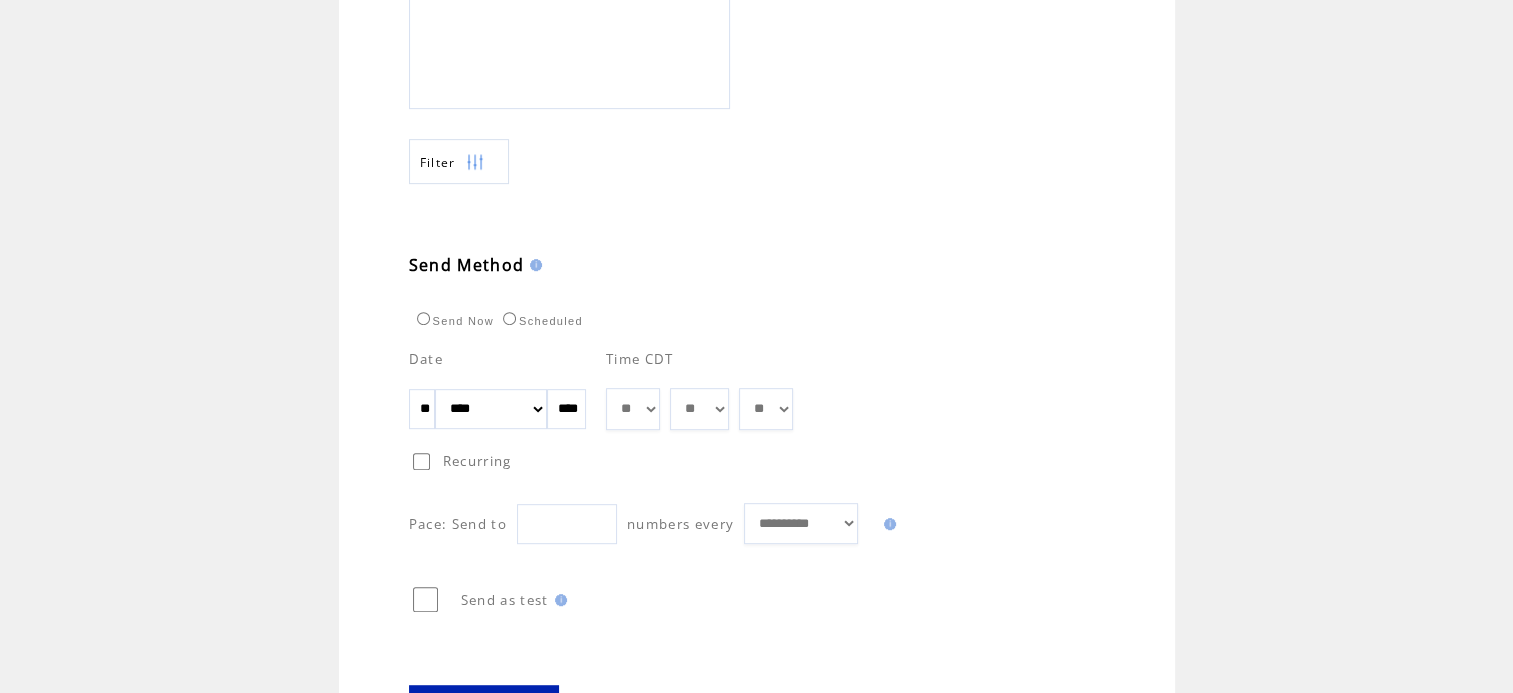 scroll, scrollTop: 1008, scrollLeft: 0, axis: vertical 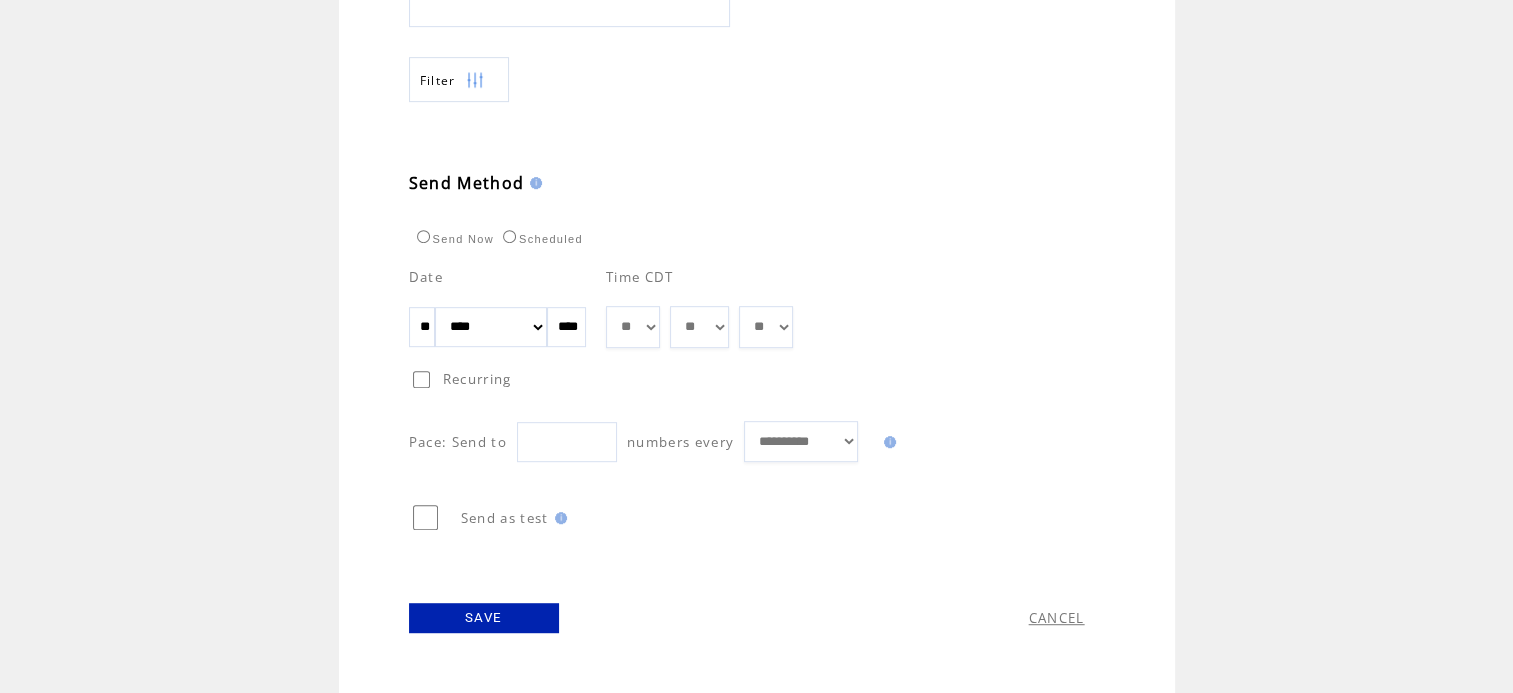 click on "SAVE" at bounding box center (484, 618) 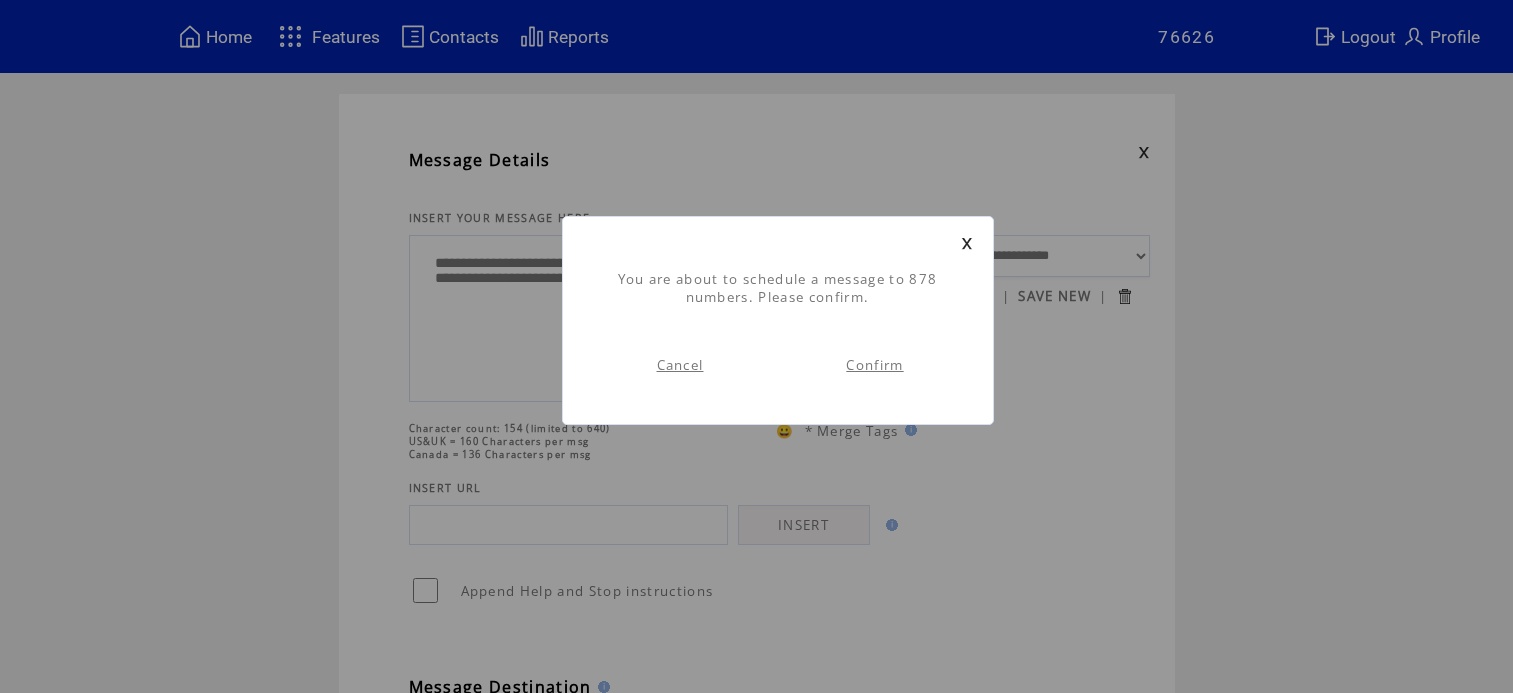 scroll, scrollTop: 0, scrollLeft: 0, axis: both 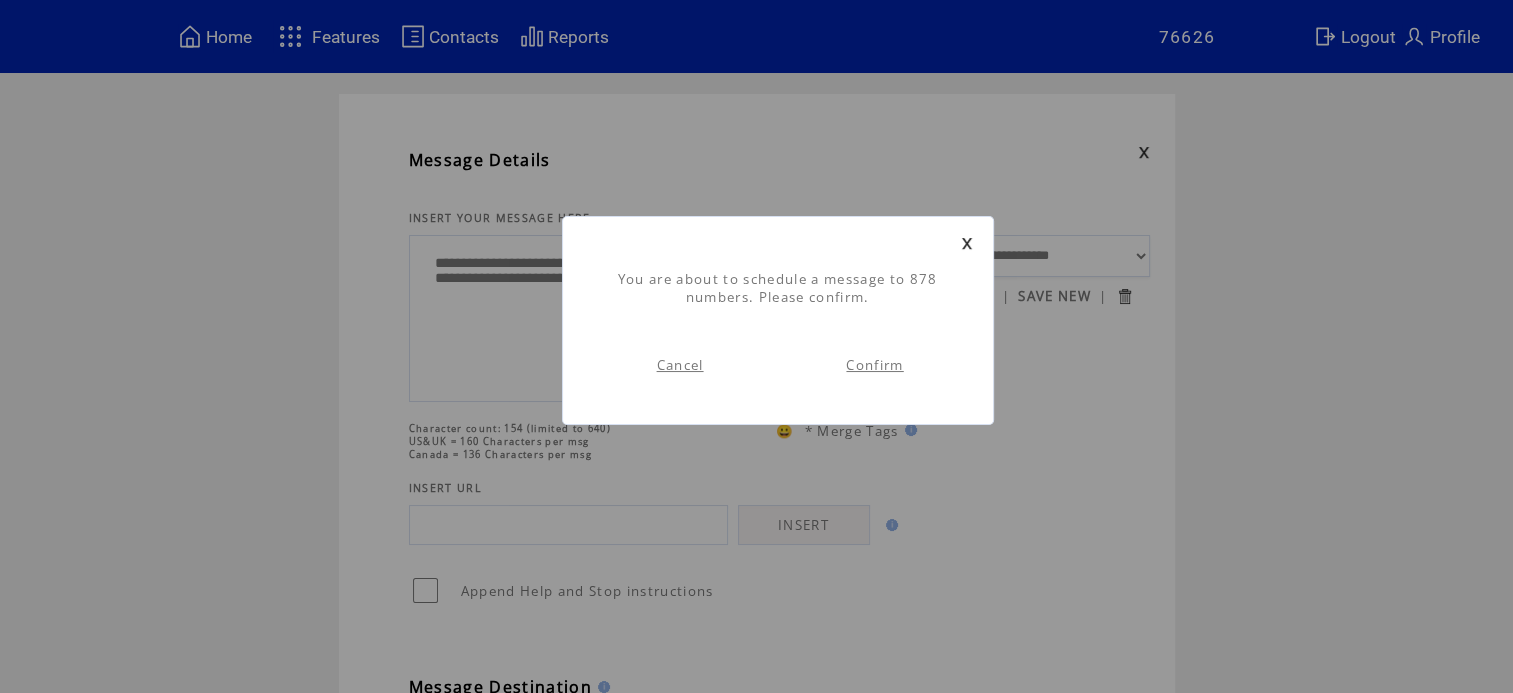 click on "Confirm" at bounding box center [874, 365] 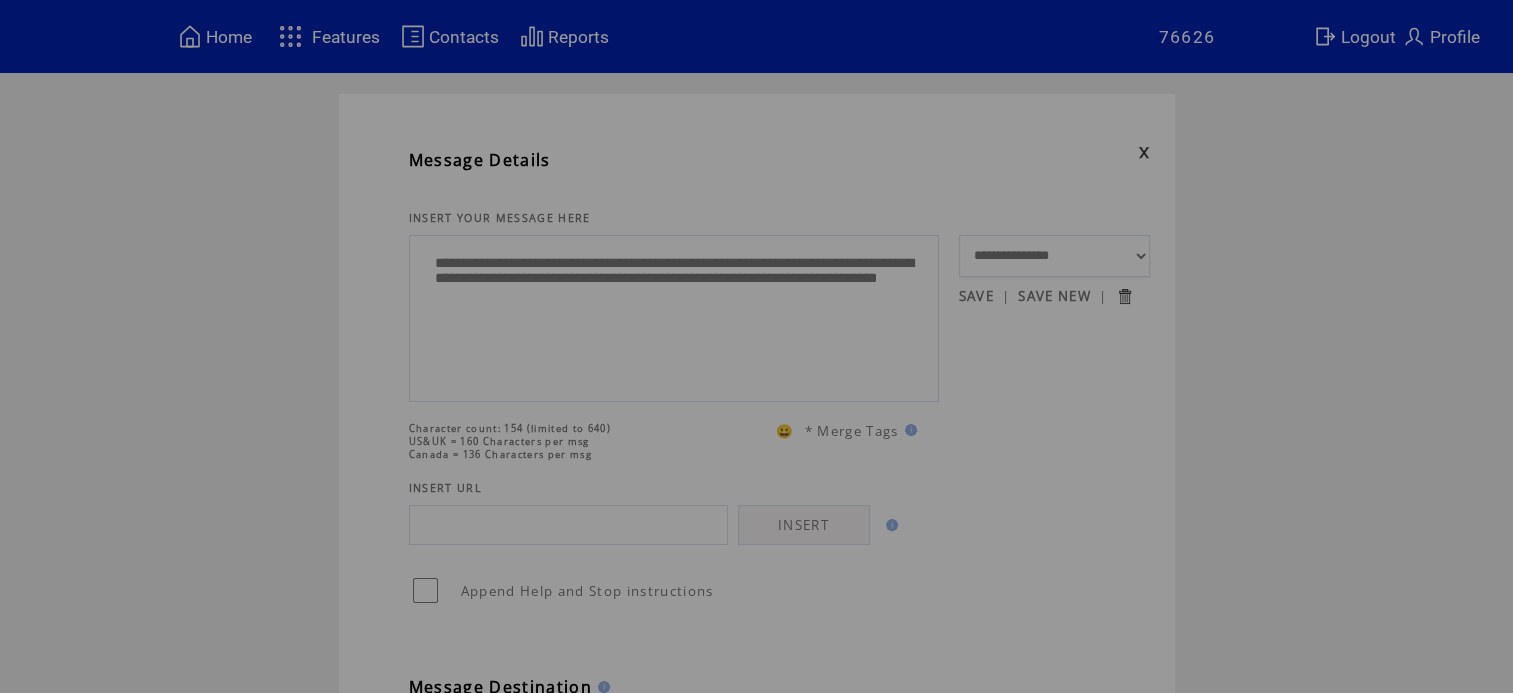 scroll, scrollTop: 0, scrollLeft: 0, axis: both 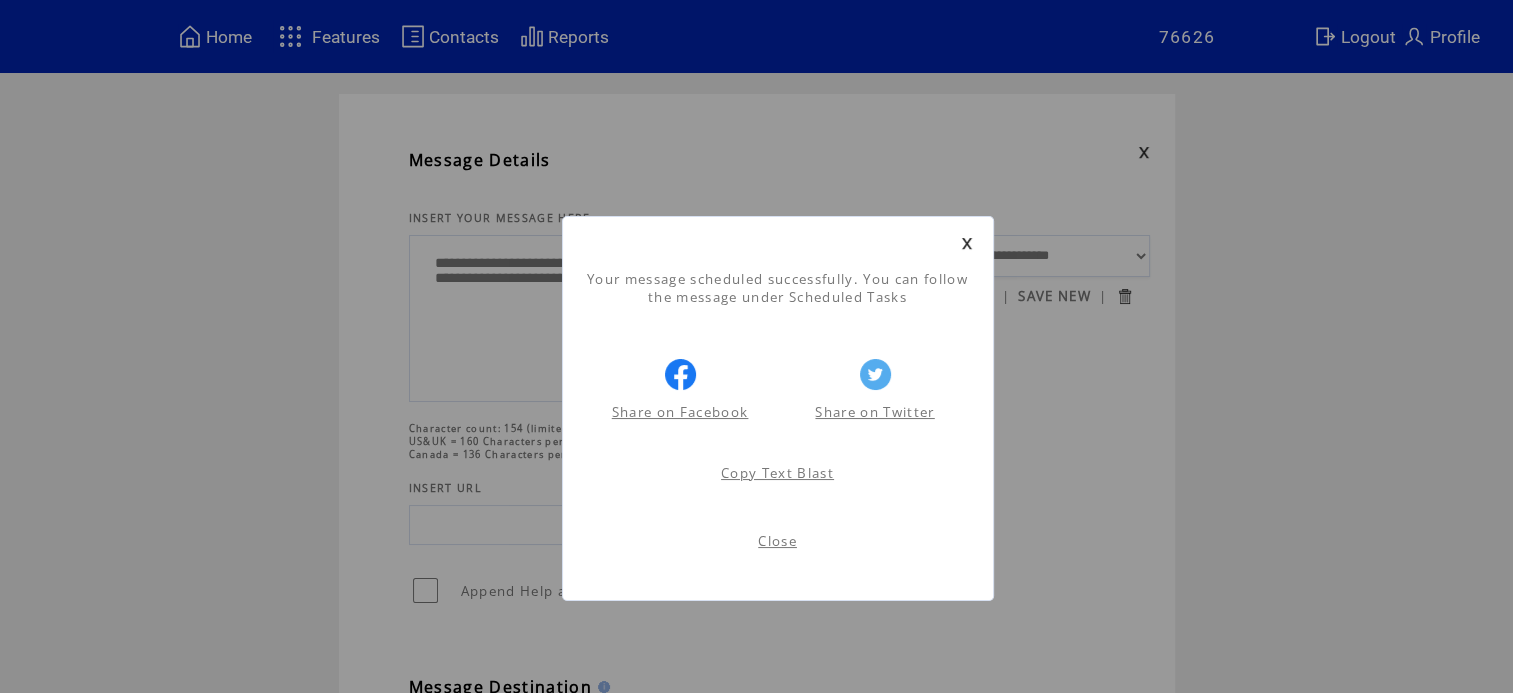 click on "Share on Twitter" at bounding box center (874, 412) 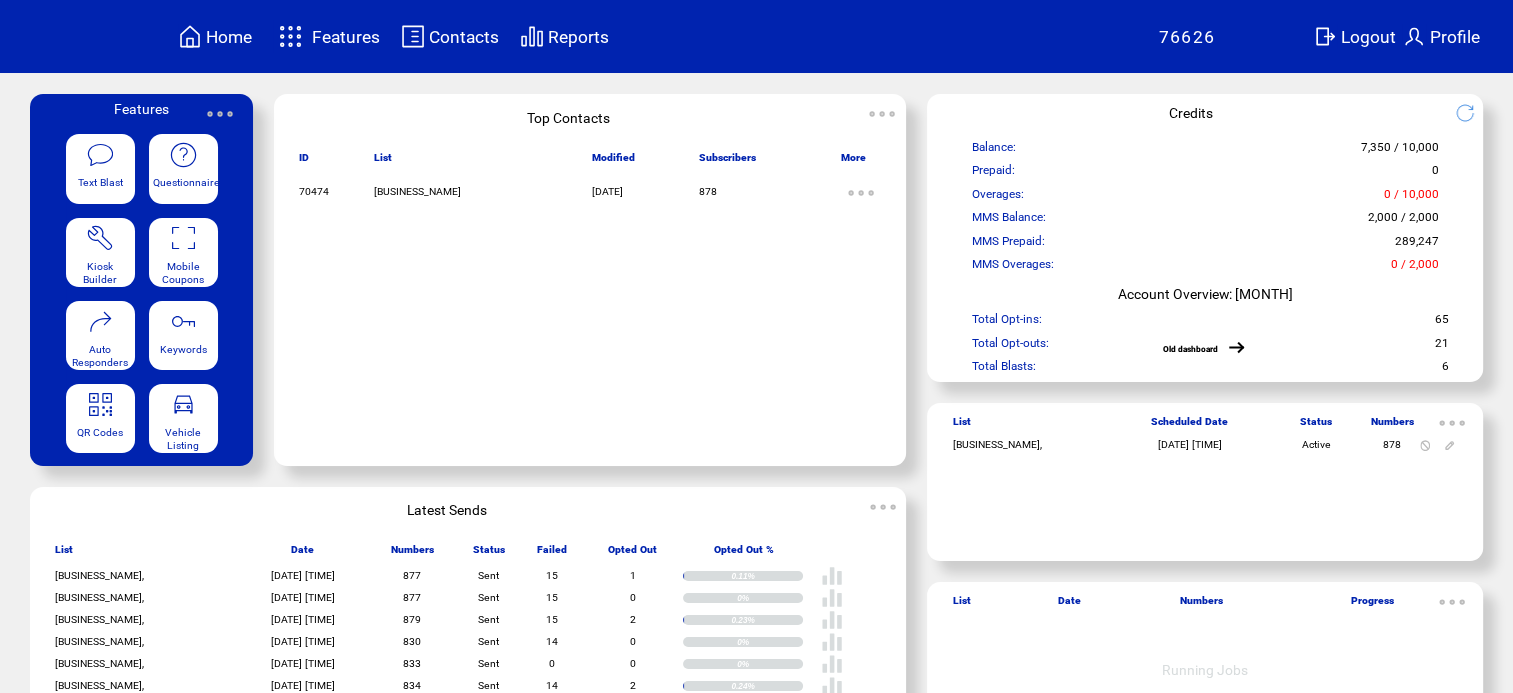 scroll, scrollTop: 0, scrollLeft: 0, axis: both 